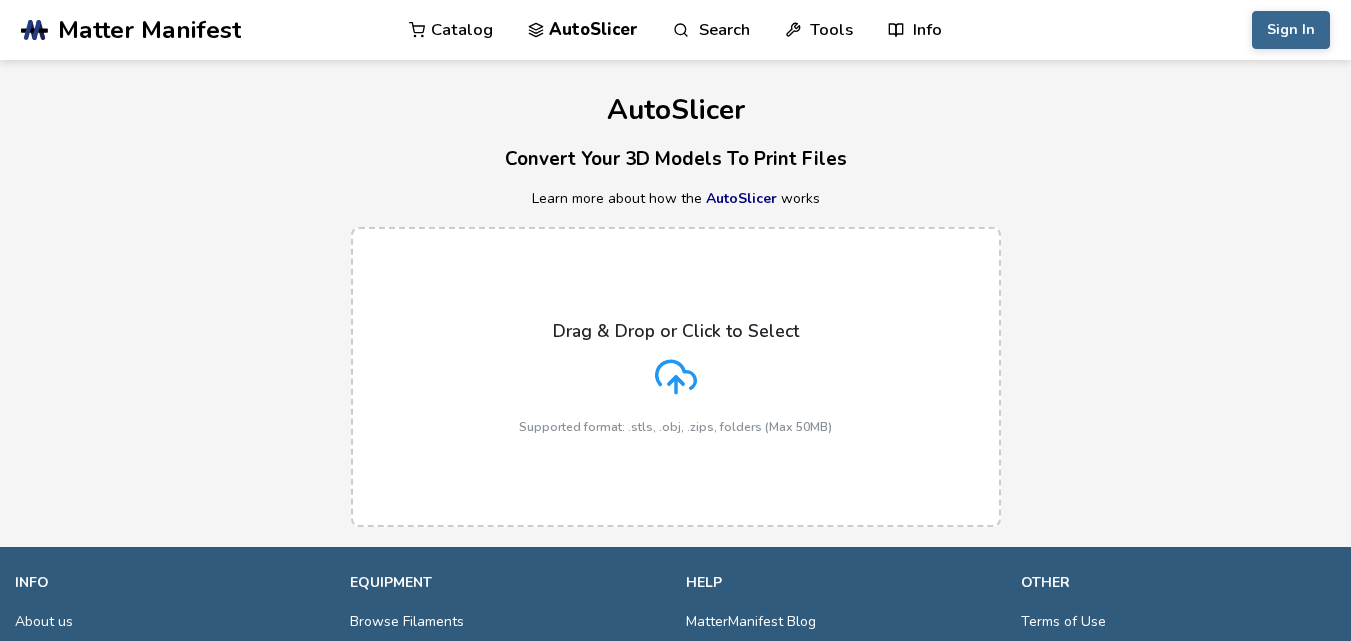 scroll, scrollTop: 0, scrollLeft: 0, axis: both 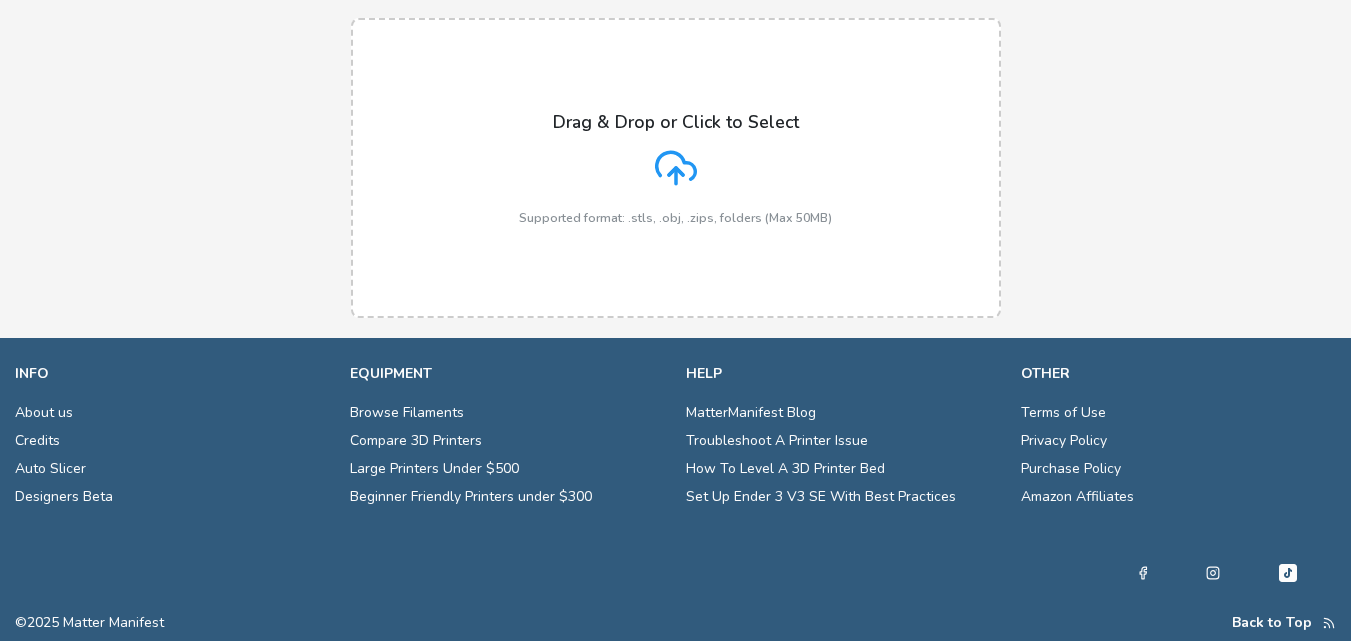 click on "Drag & Drop or Click to Select Supported format: .stls, .obj, .zips, folders (Max 50MB)" at bounding box center [675, 168] 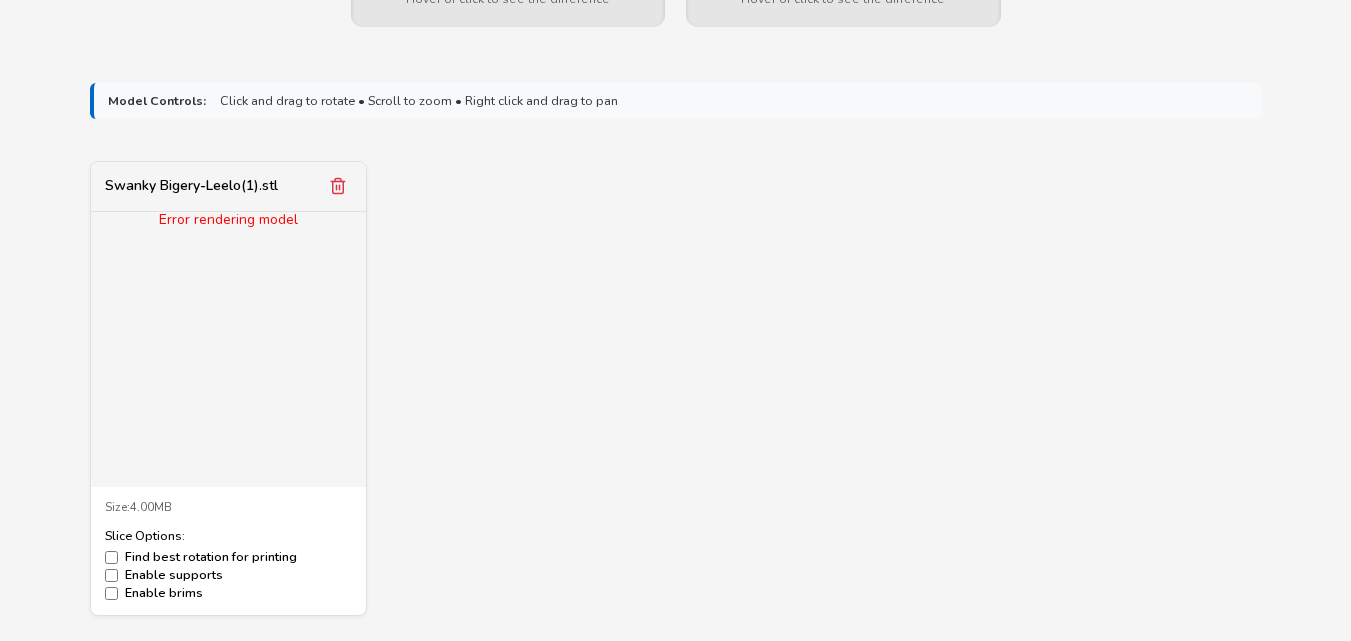 scroll, scrollTop: 1158, scrollLeft: 0, axis: vertical 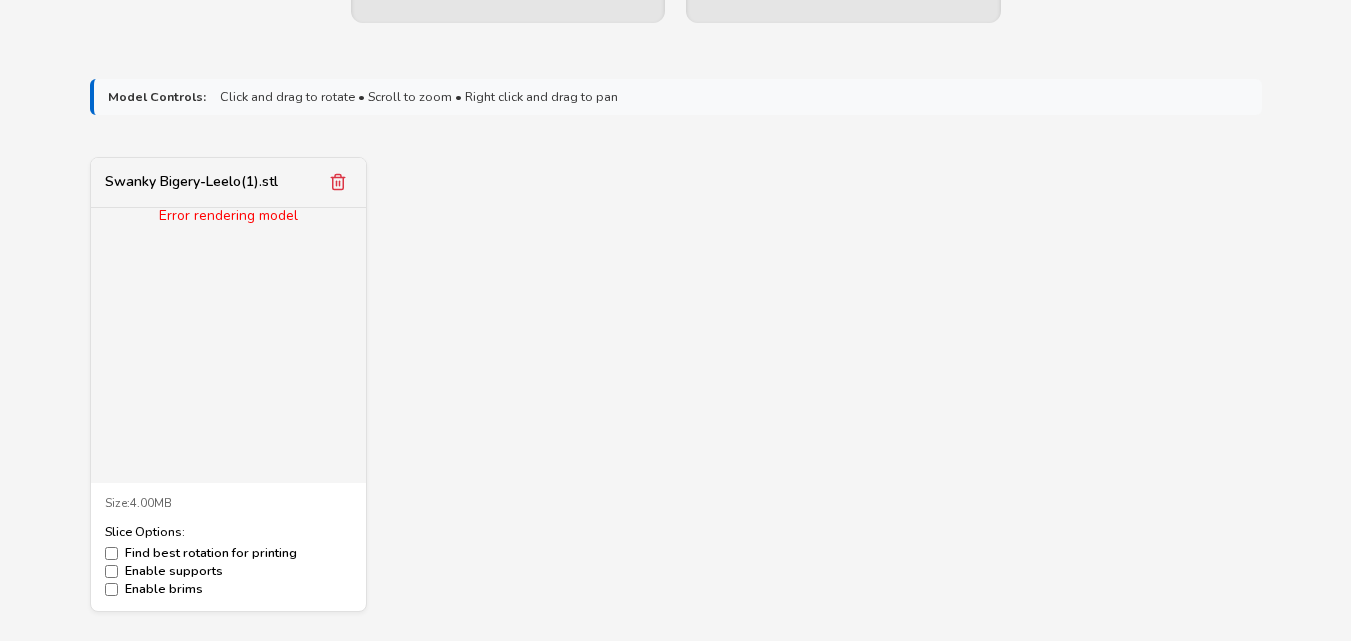 click 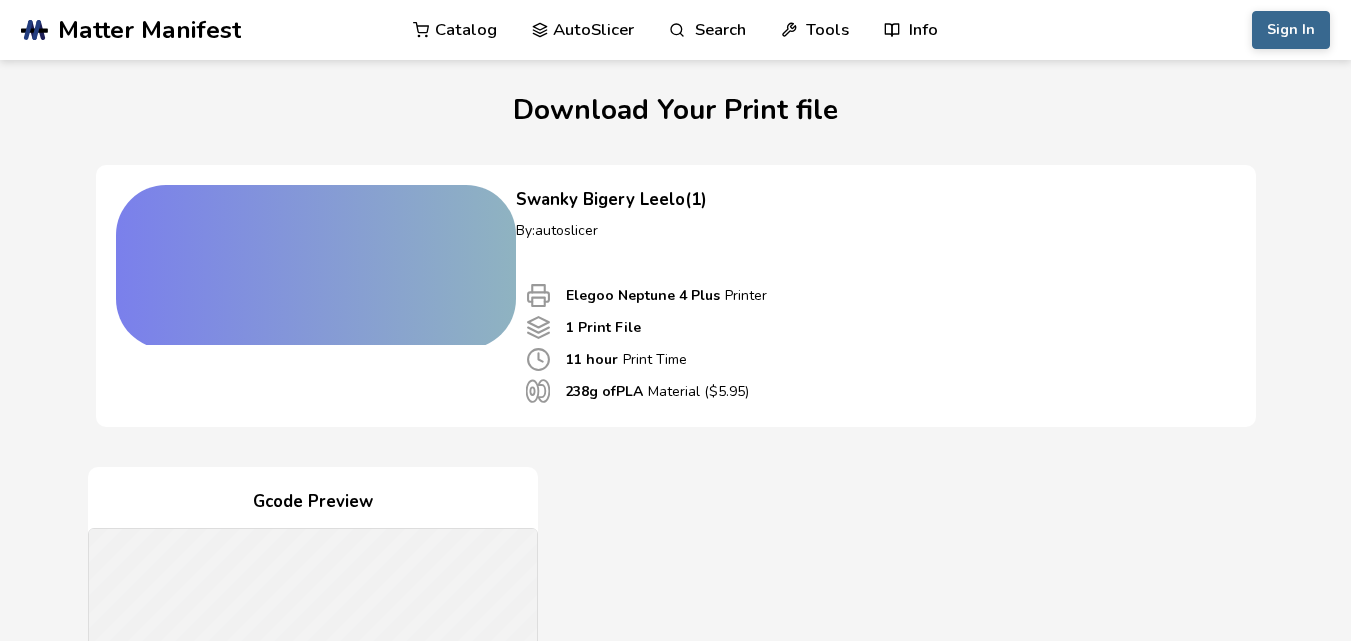 scroll, scrollTop: 0, scrollLeft: 0, axis: both 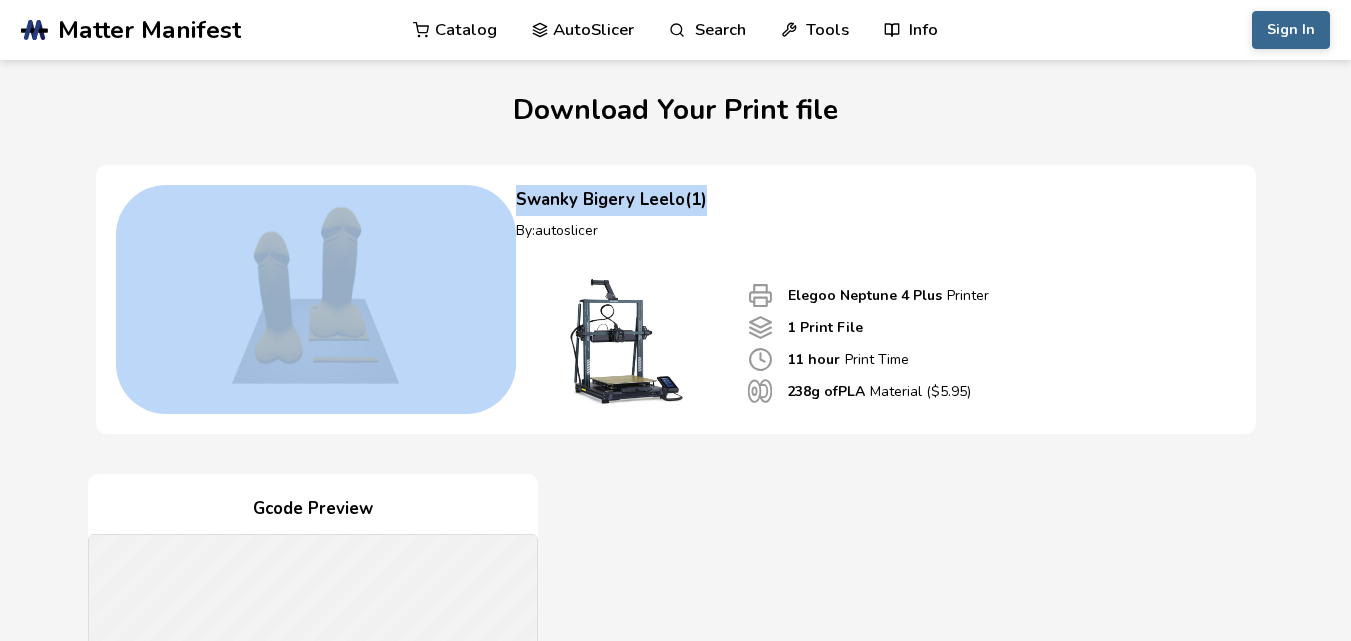 drag, startPoint x: 1349, startPoint y: 110, endPoint x: 1365, endPoint y: 173, distance: 65 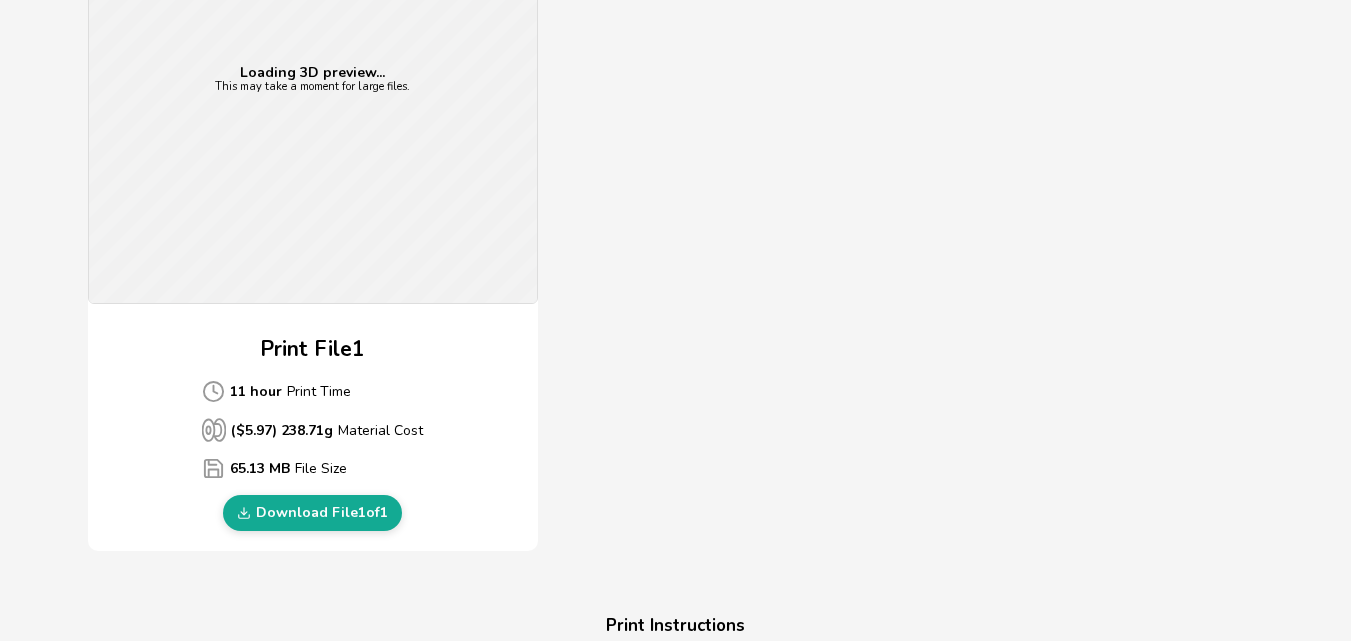 scroll, scrollTop: 908, scrollLeft: 0, axis: vertical 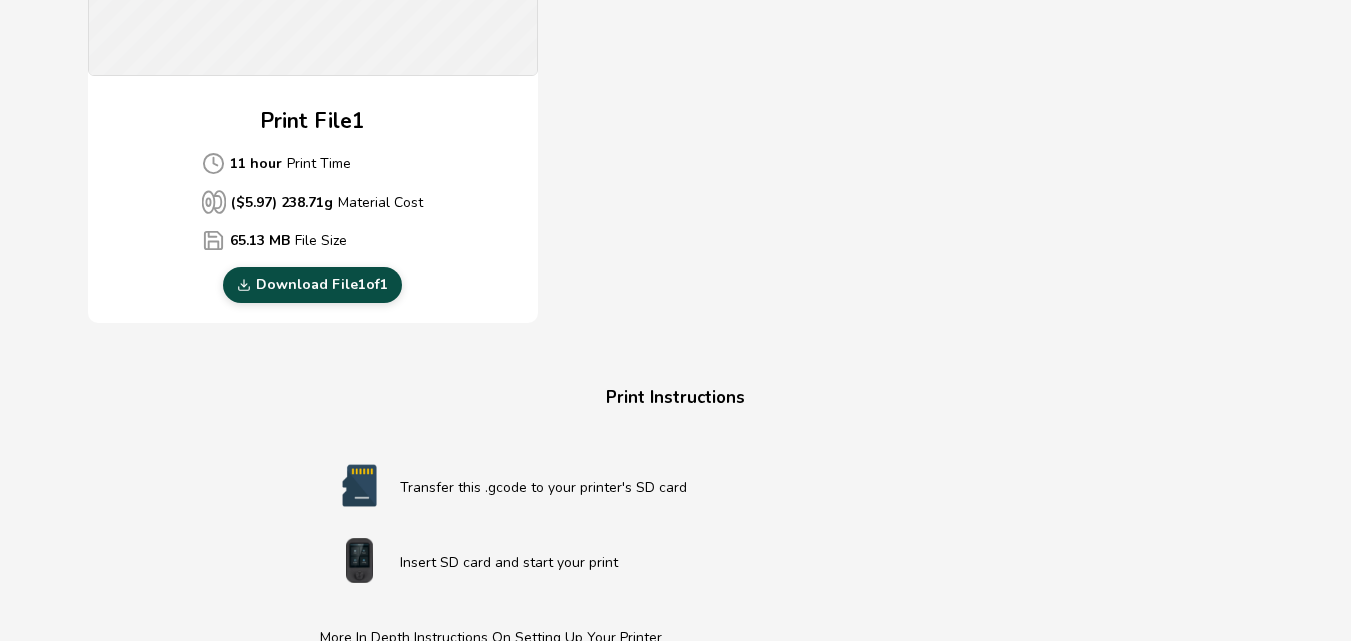 click on "Download File  1  of  1" at bounding box center [312, 285] 